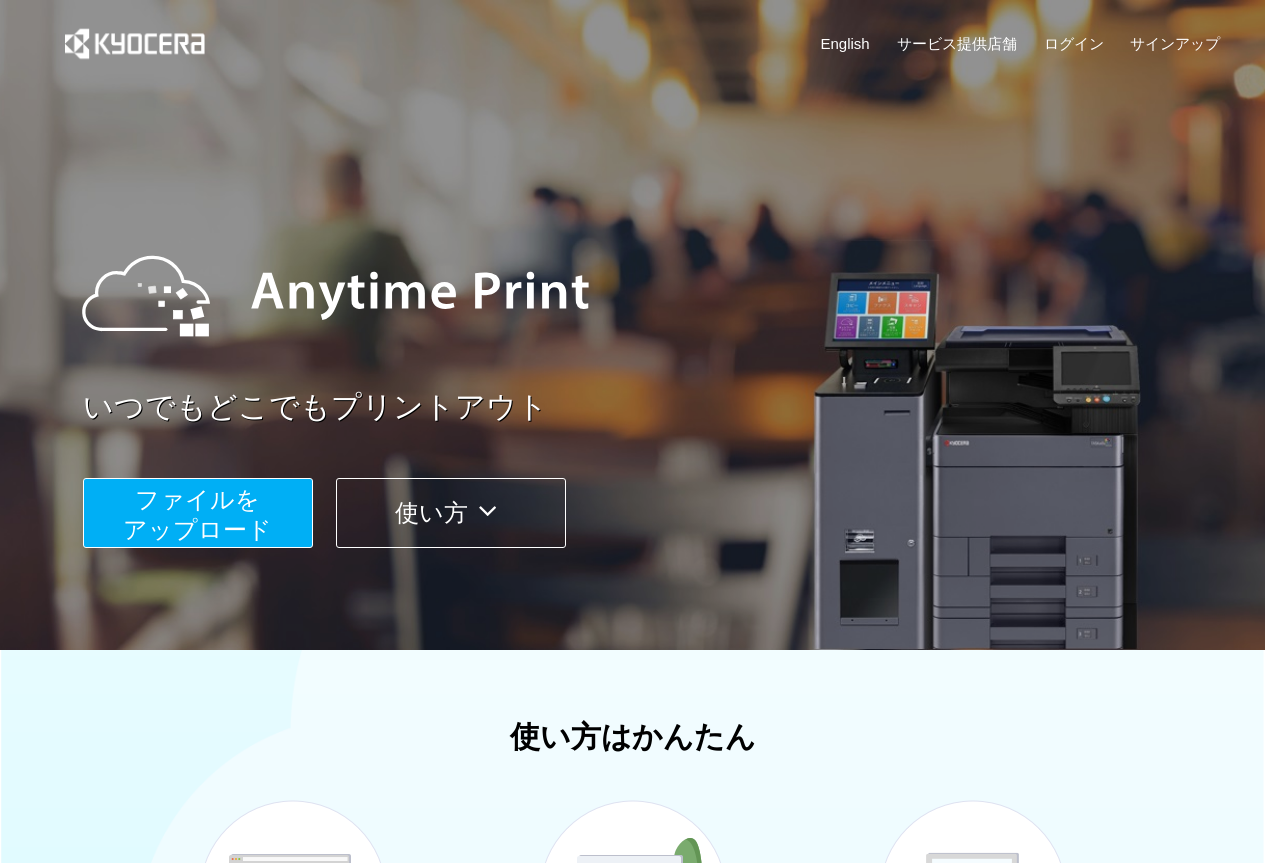 scroll, scrollTop: 0, scrollLeft: 0, axis: both 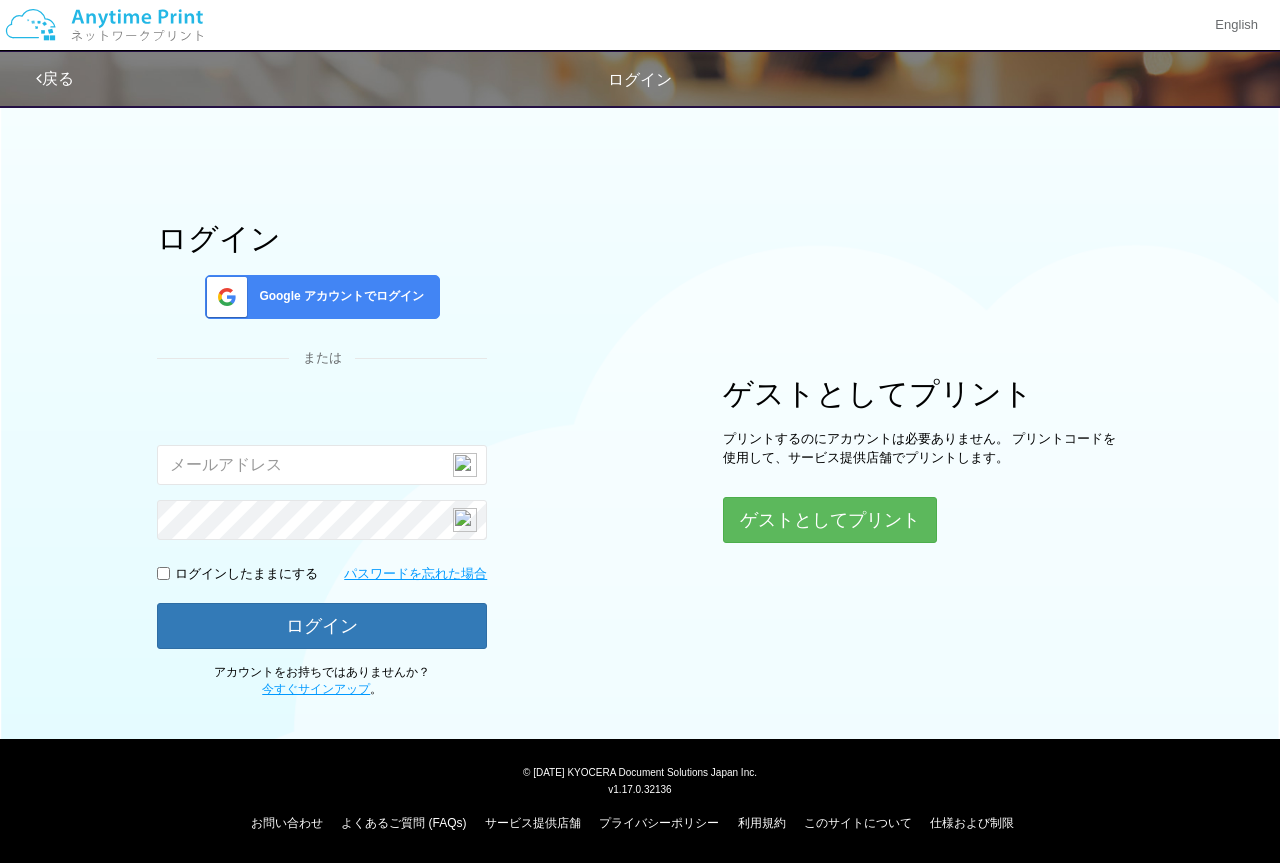 click on "Google アカウントでログイン" at bounding box center (322, 297) 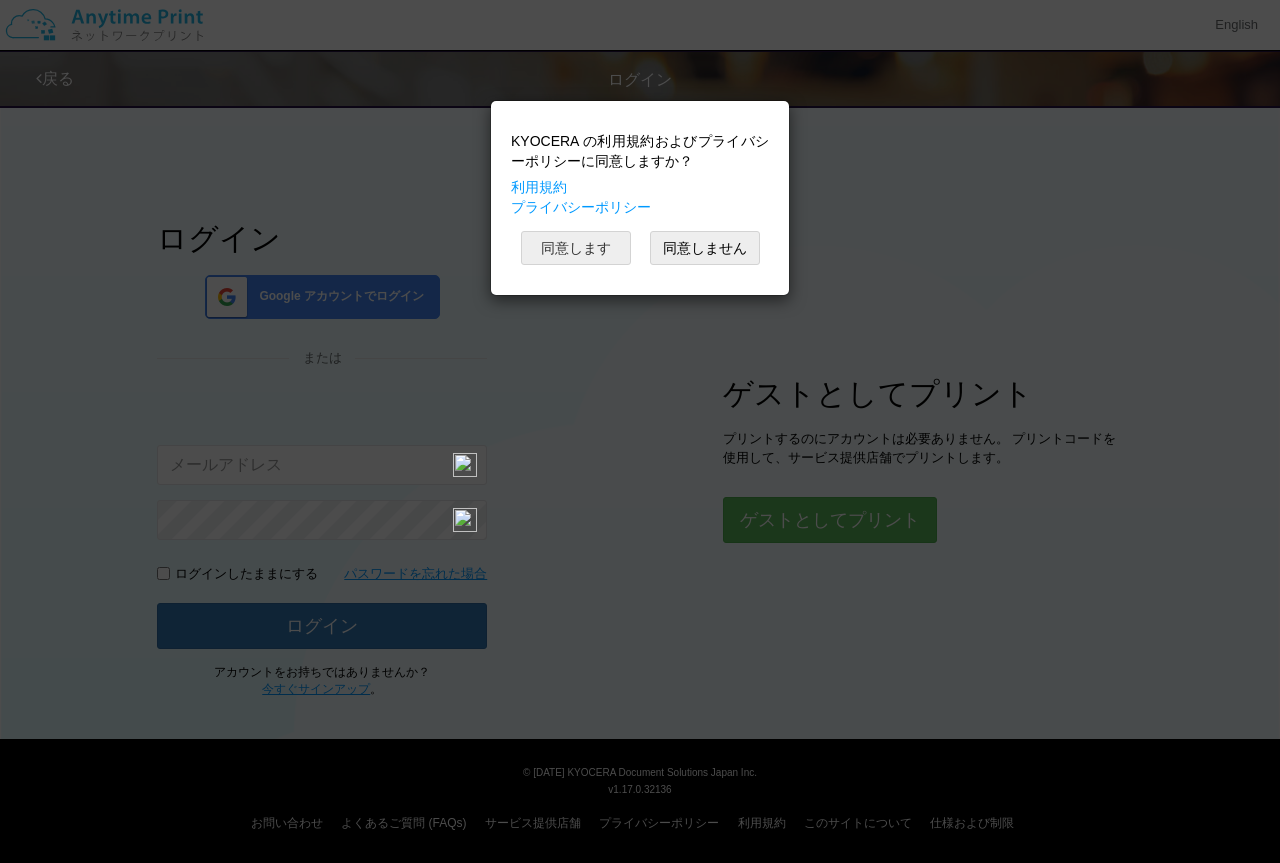 click on "同意します" at bounding box center (576, 248) 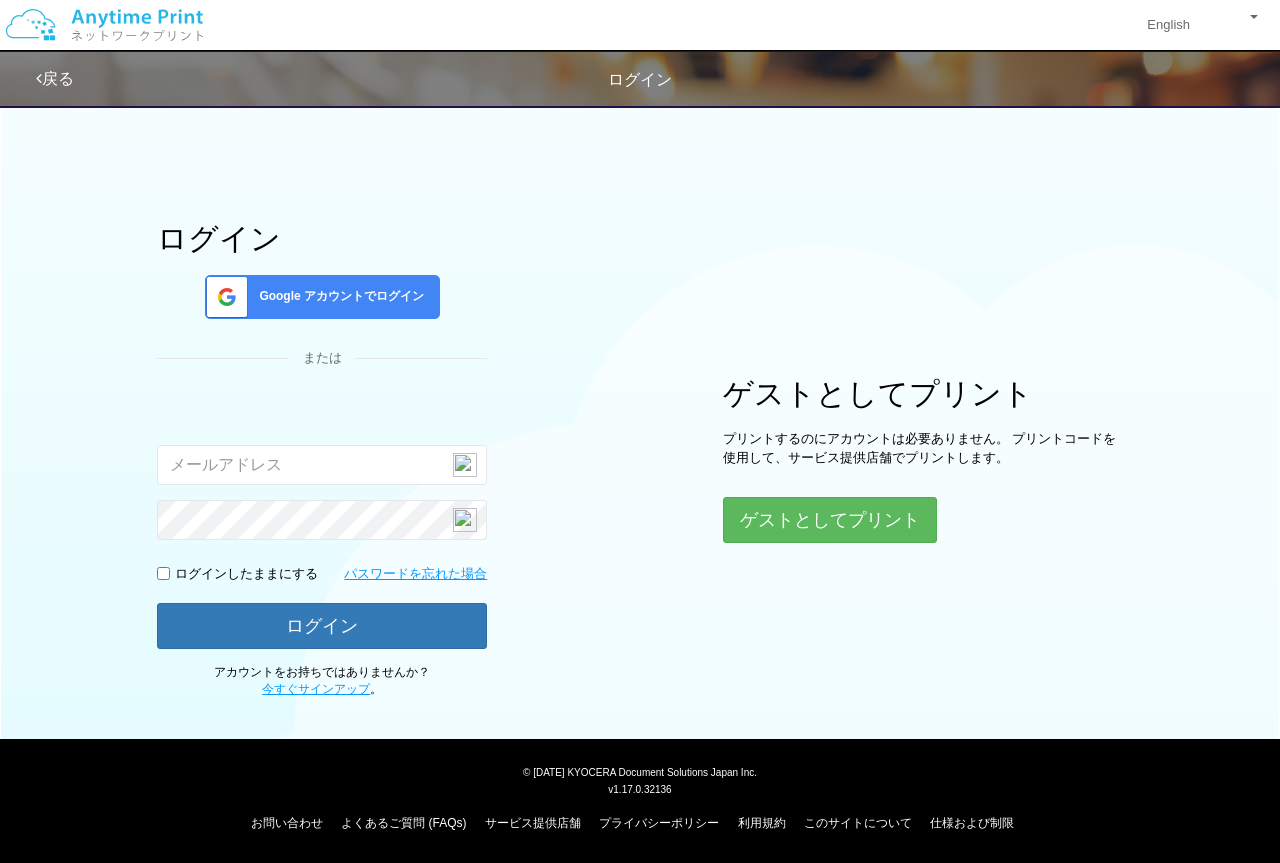 click on "Google アカウントでログイン" at bounding box center (337, 296) 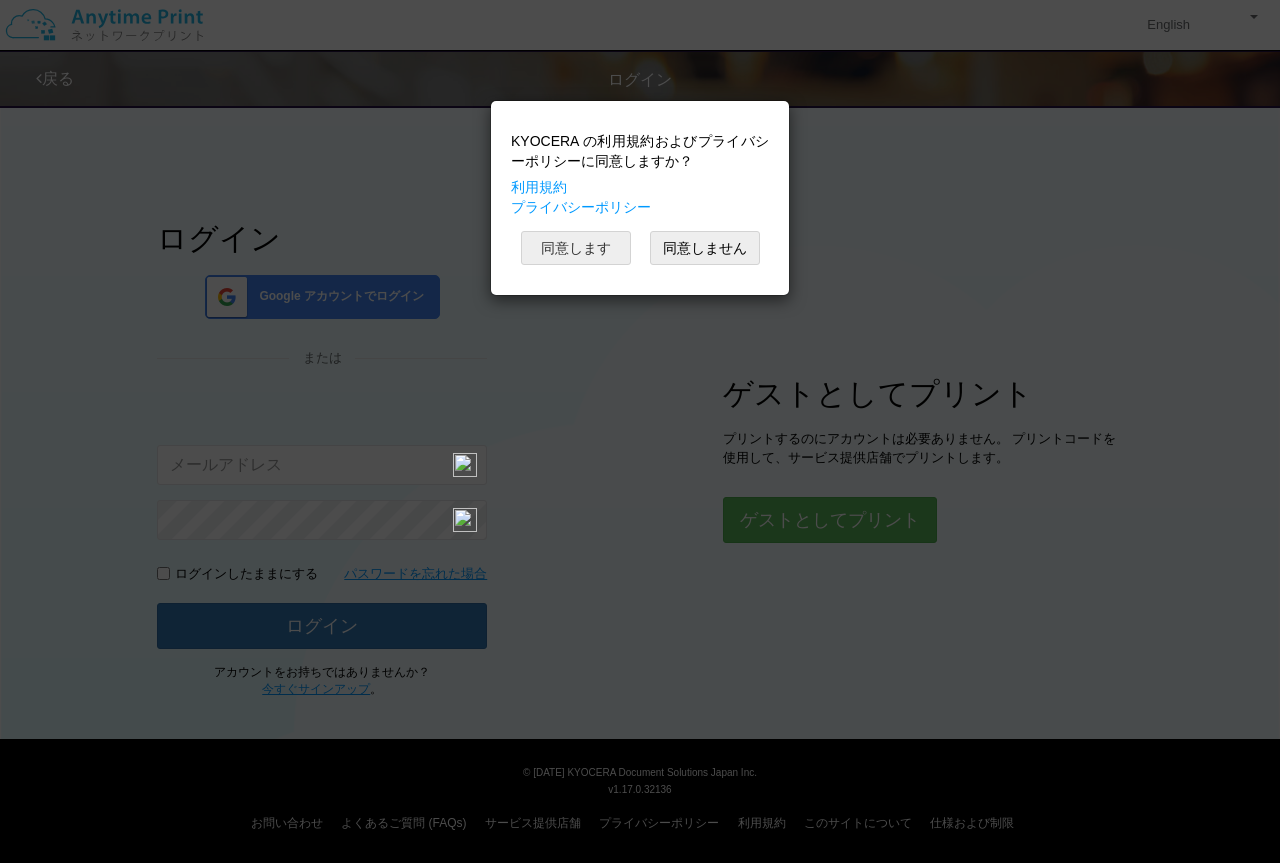 click on "同意します" at bounding box center (576, 248) 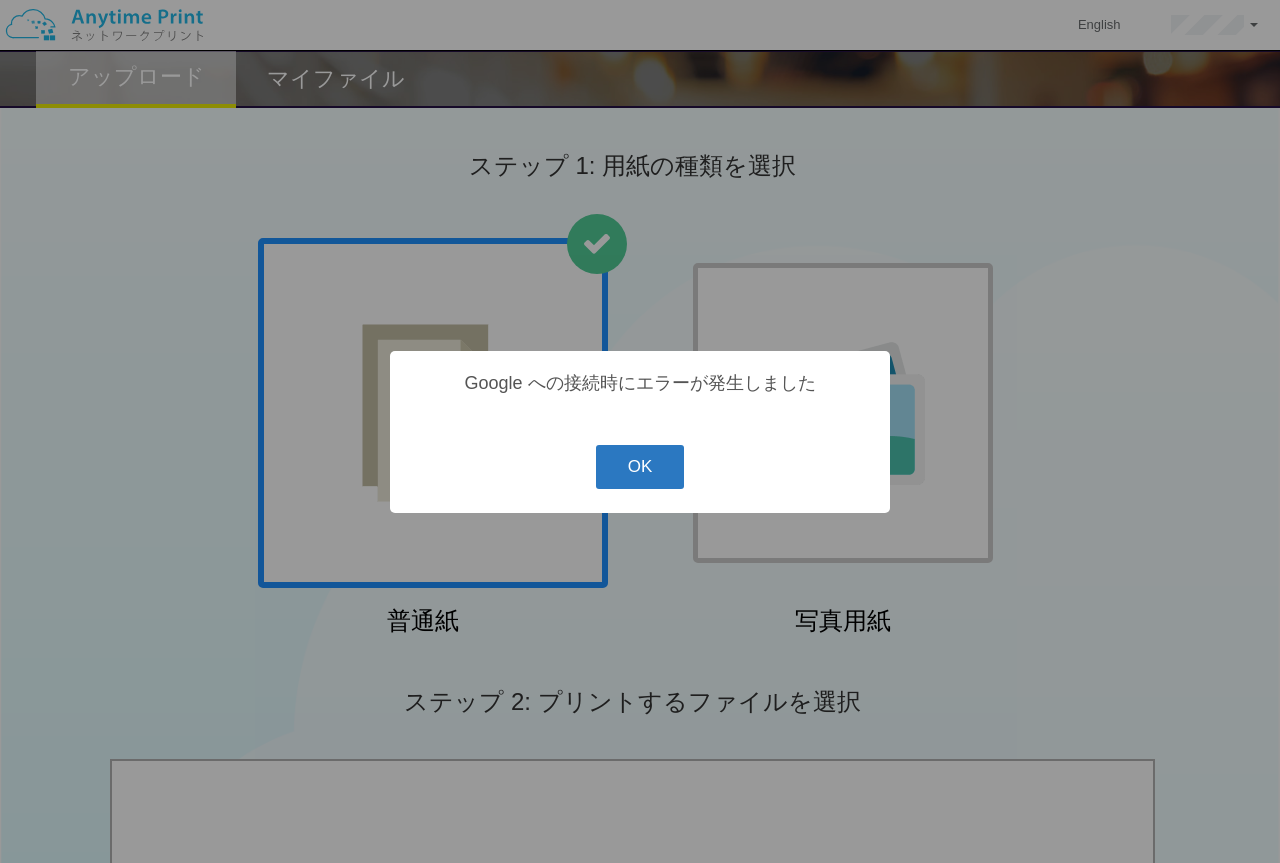 click on "OK" at bounding box center [640, 467] 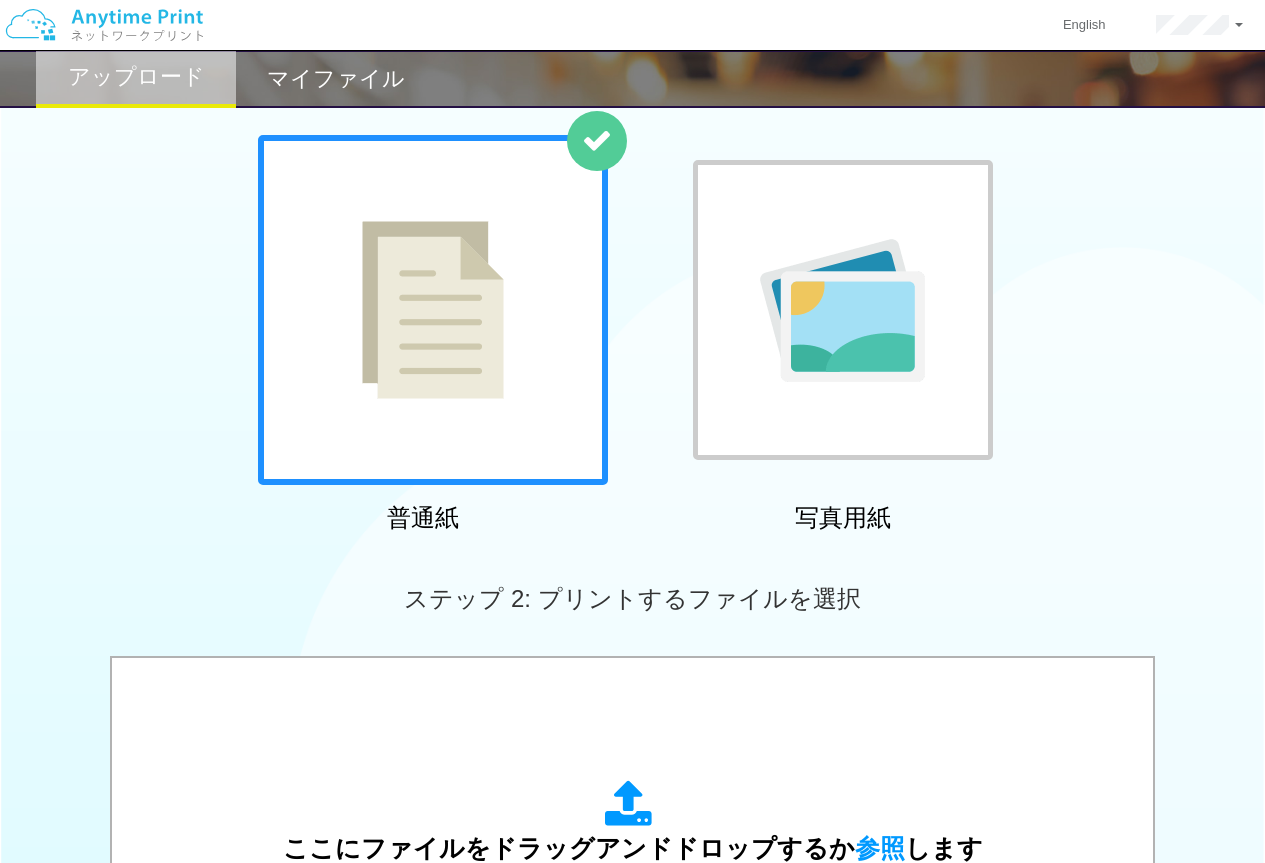 scroll, scrollTop: 37, scrollLeft: 0, axis: vertical 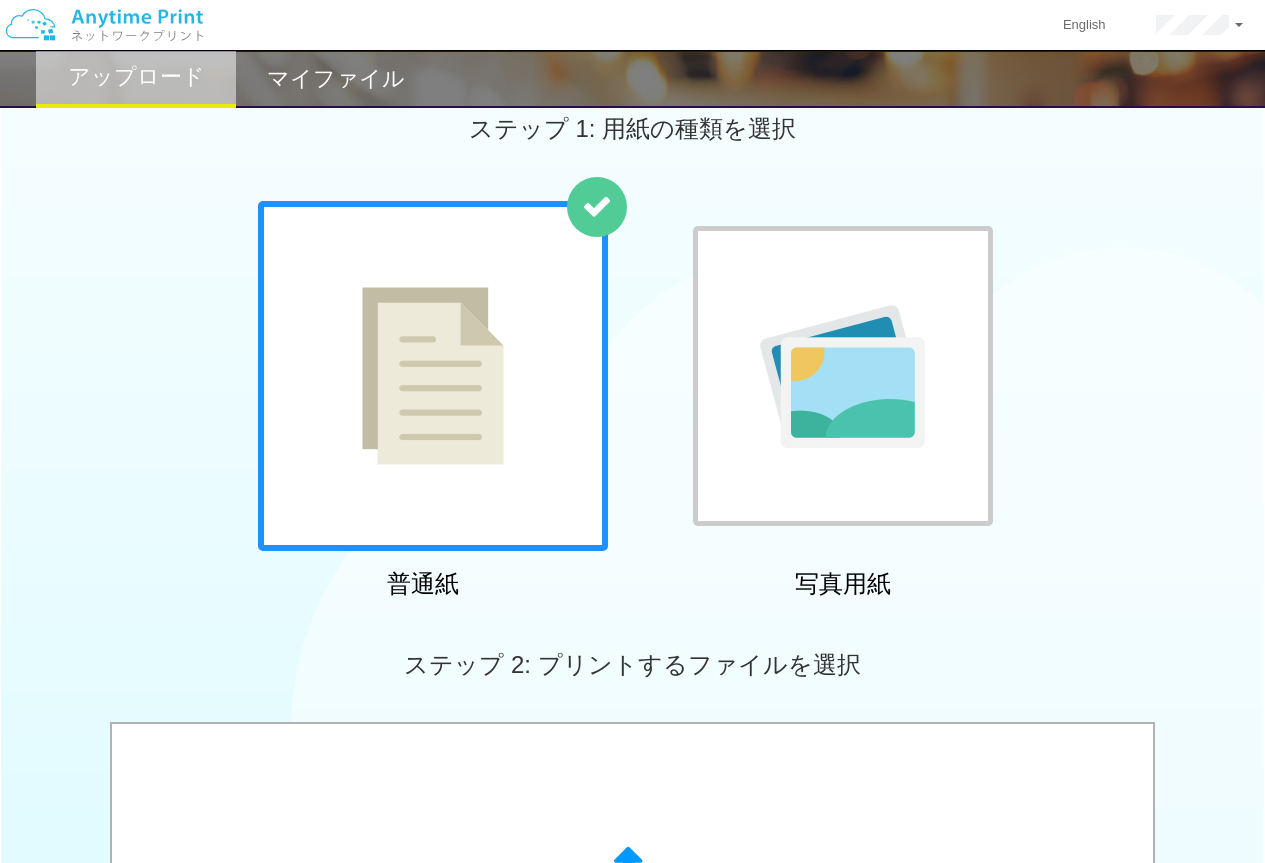 click at bounding box center (433, 376) 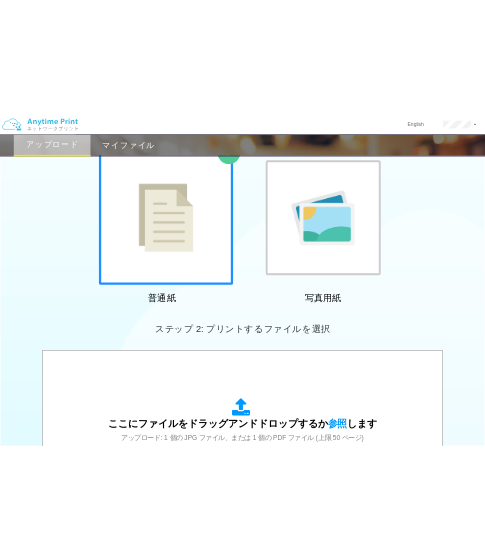 scroll, scrollTop: 66, scrollLeft: 0, axis: vertical 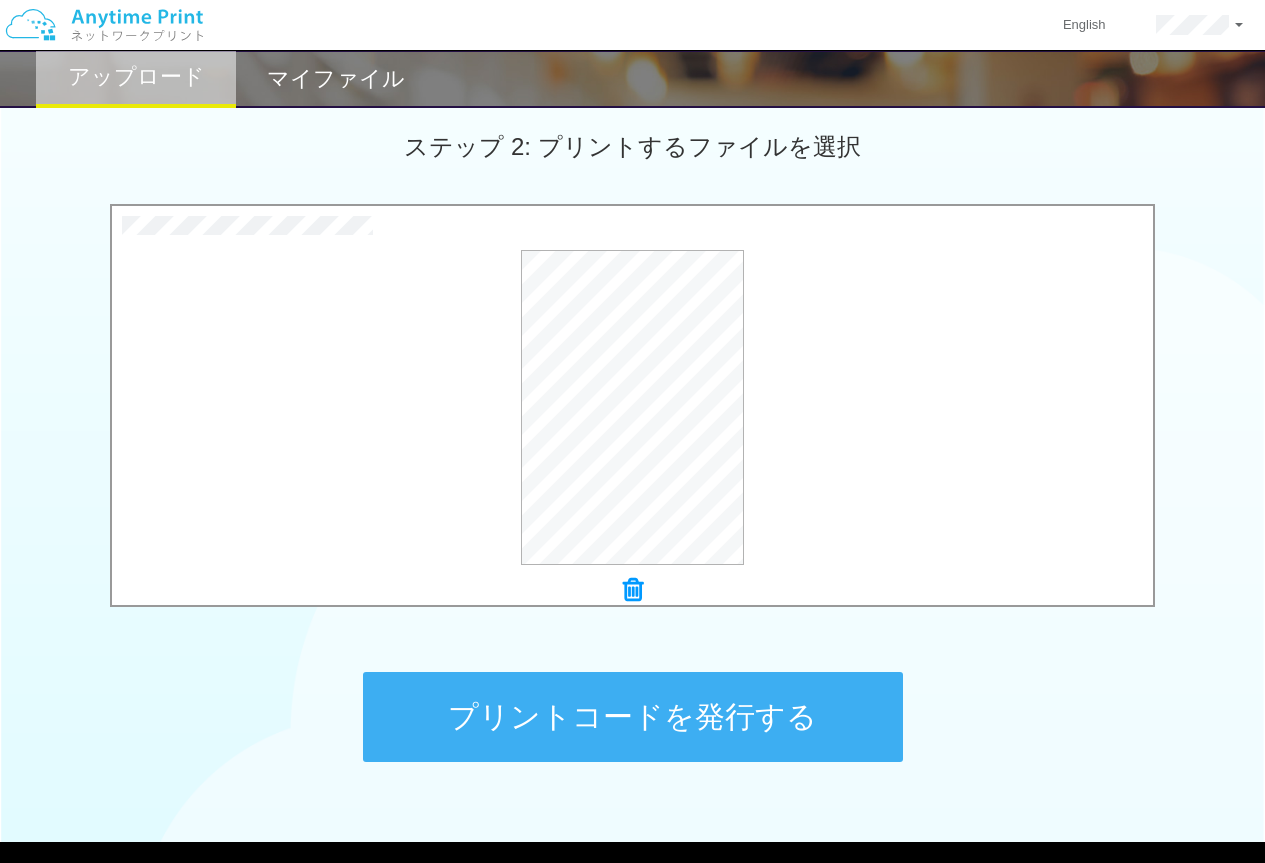 click on "プリントコードを発行する" at bounding box center [633, 717] 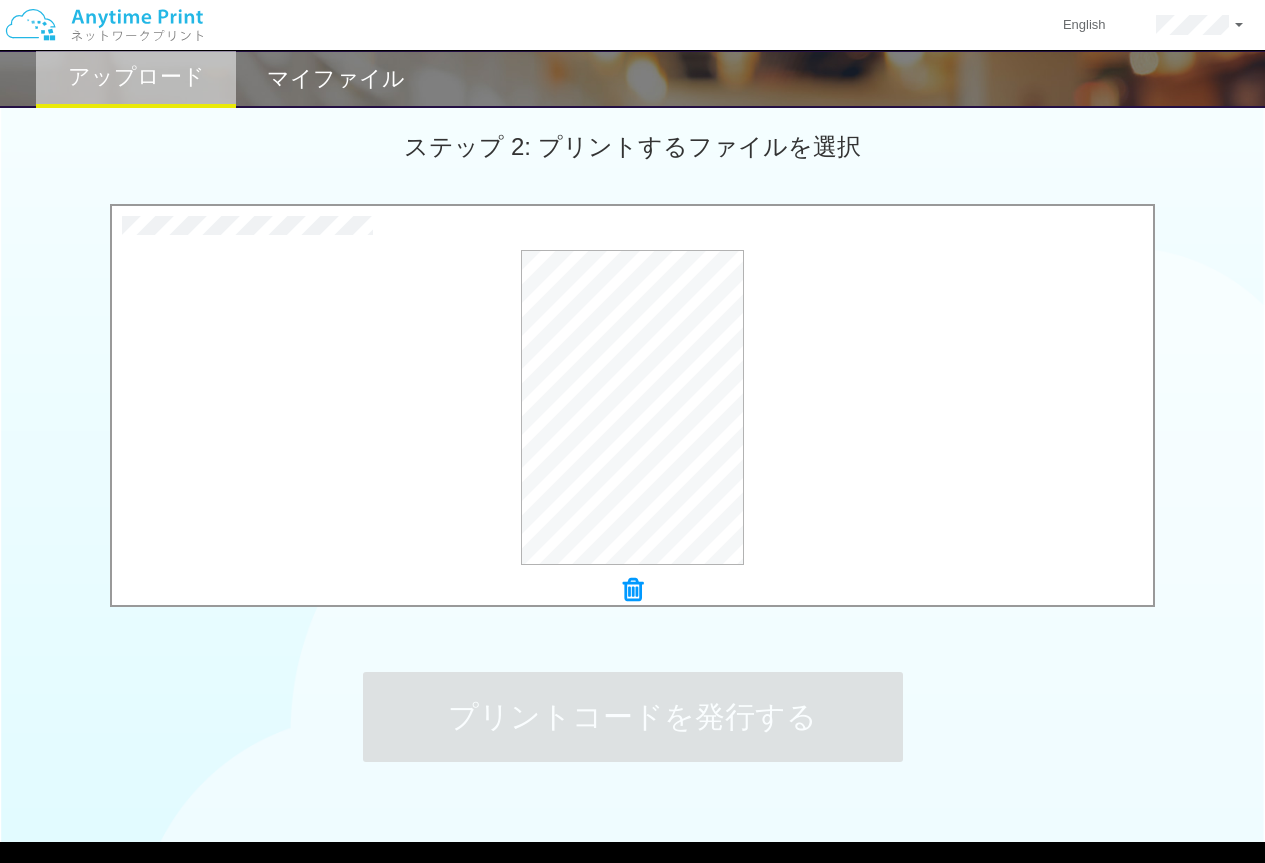 scroll, scrollTop: 0, scrollLeft: 0, axis: both 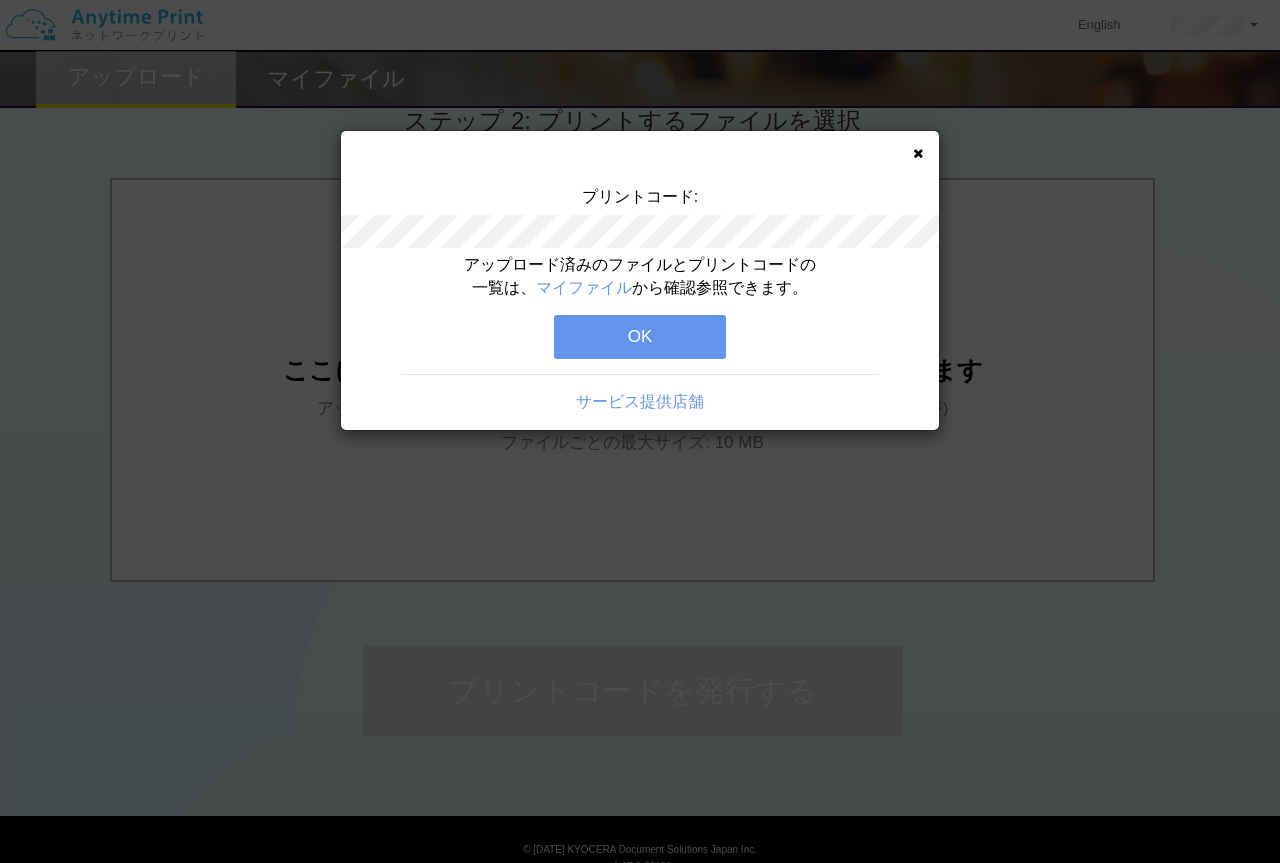drag, startPoint x: 1279, startPoint y: 269, endPoint x: 1182, endPoint y: 555, distance: 302.00165 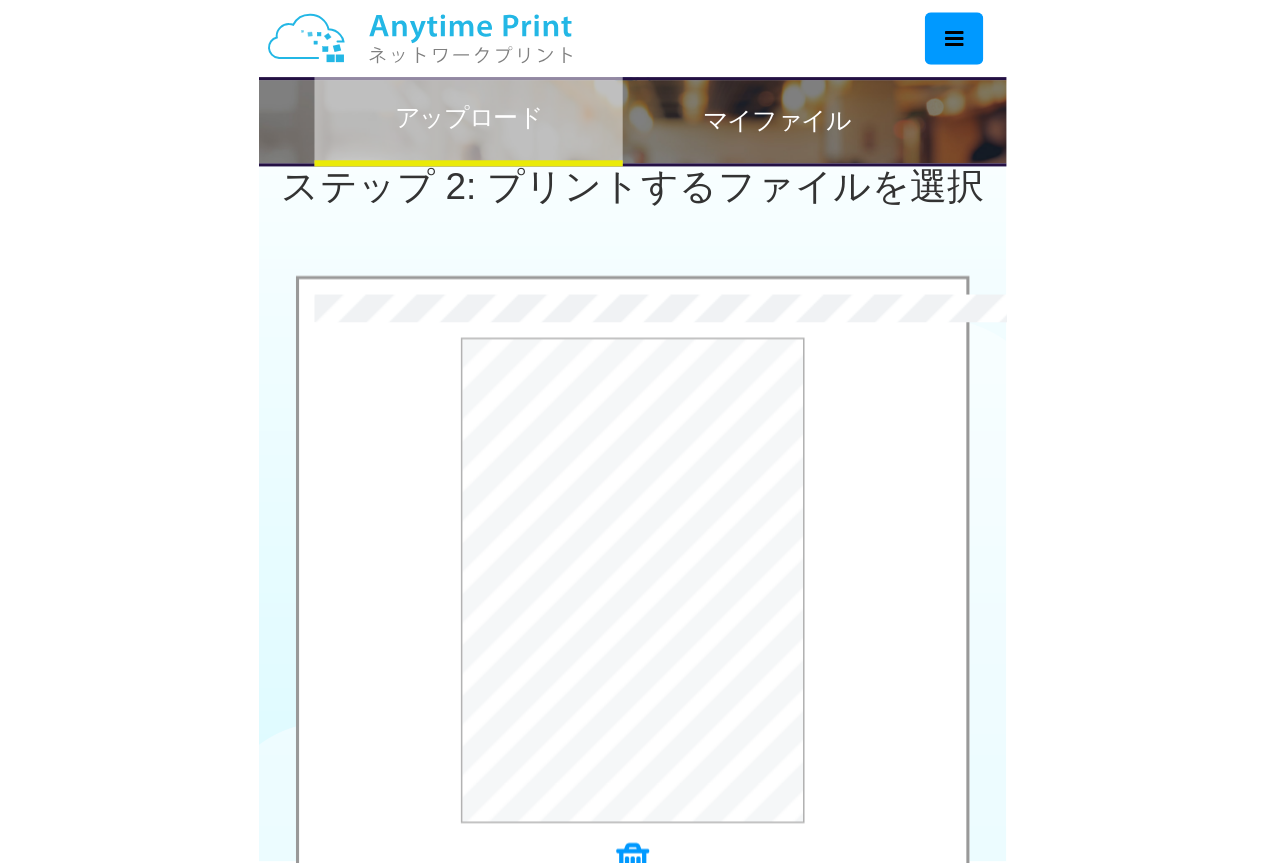 scroll, scrollTop: 581, scrollLeft: 0, axis: vertical 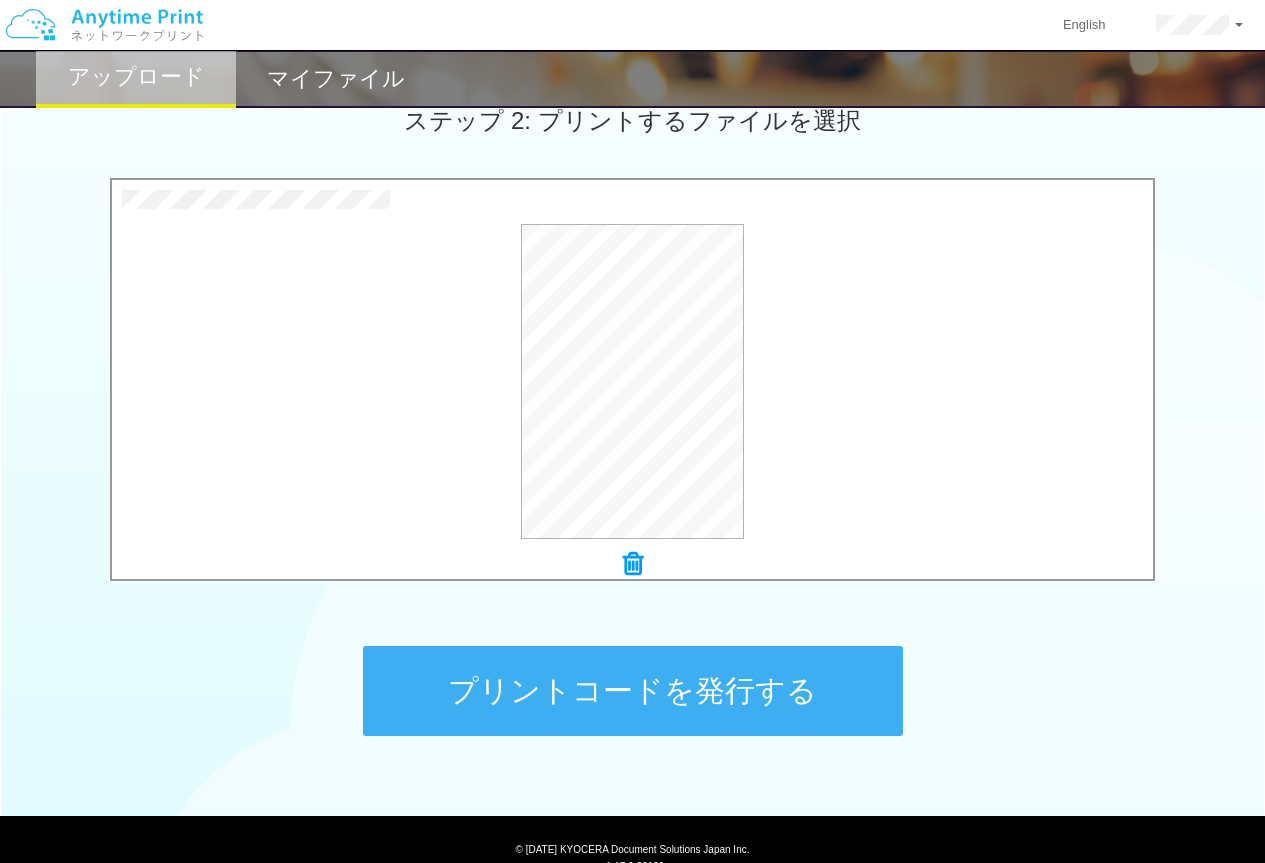 click on "プリントコードを発行する" at bounding box center [633, 691] 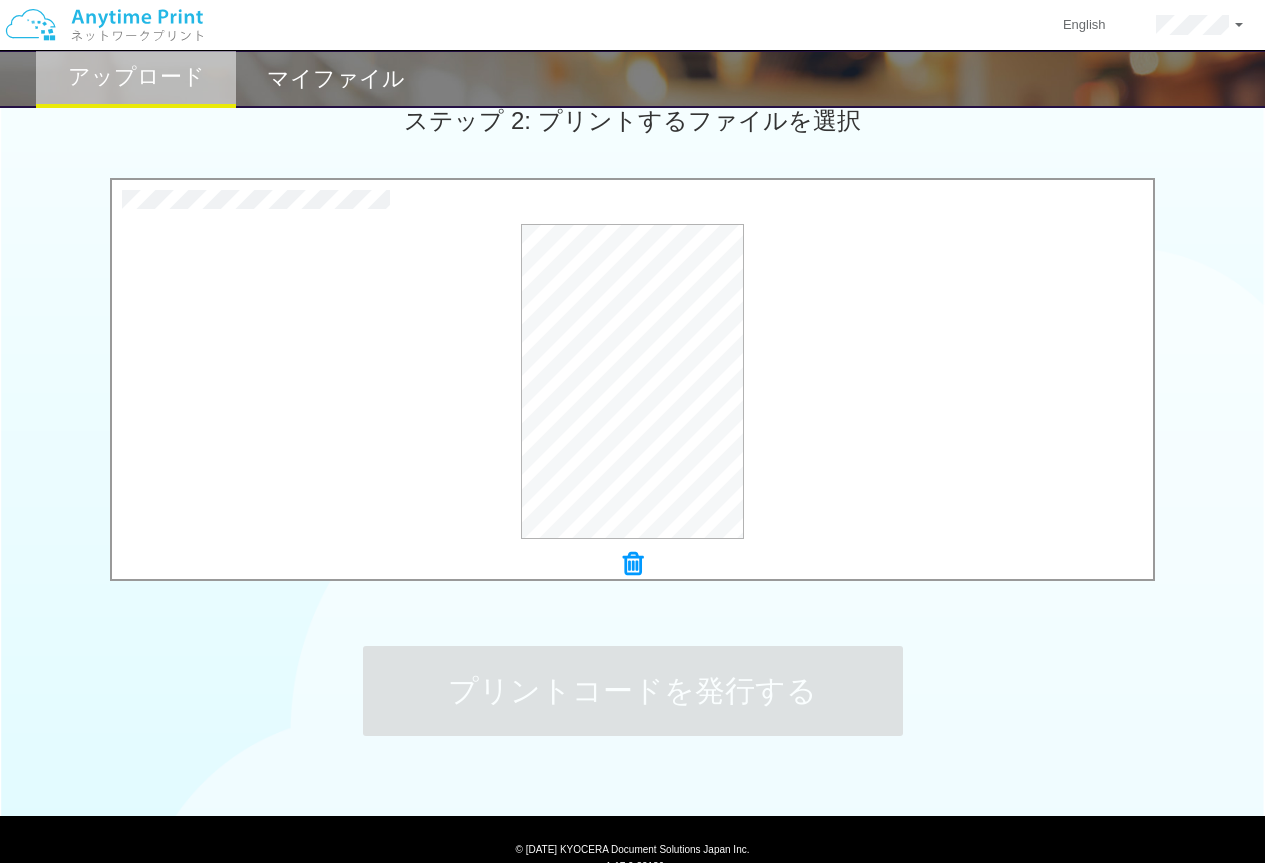 scroll, scrollTop: 0, scrollLeft: 0, axis: both 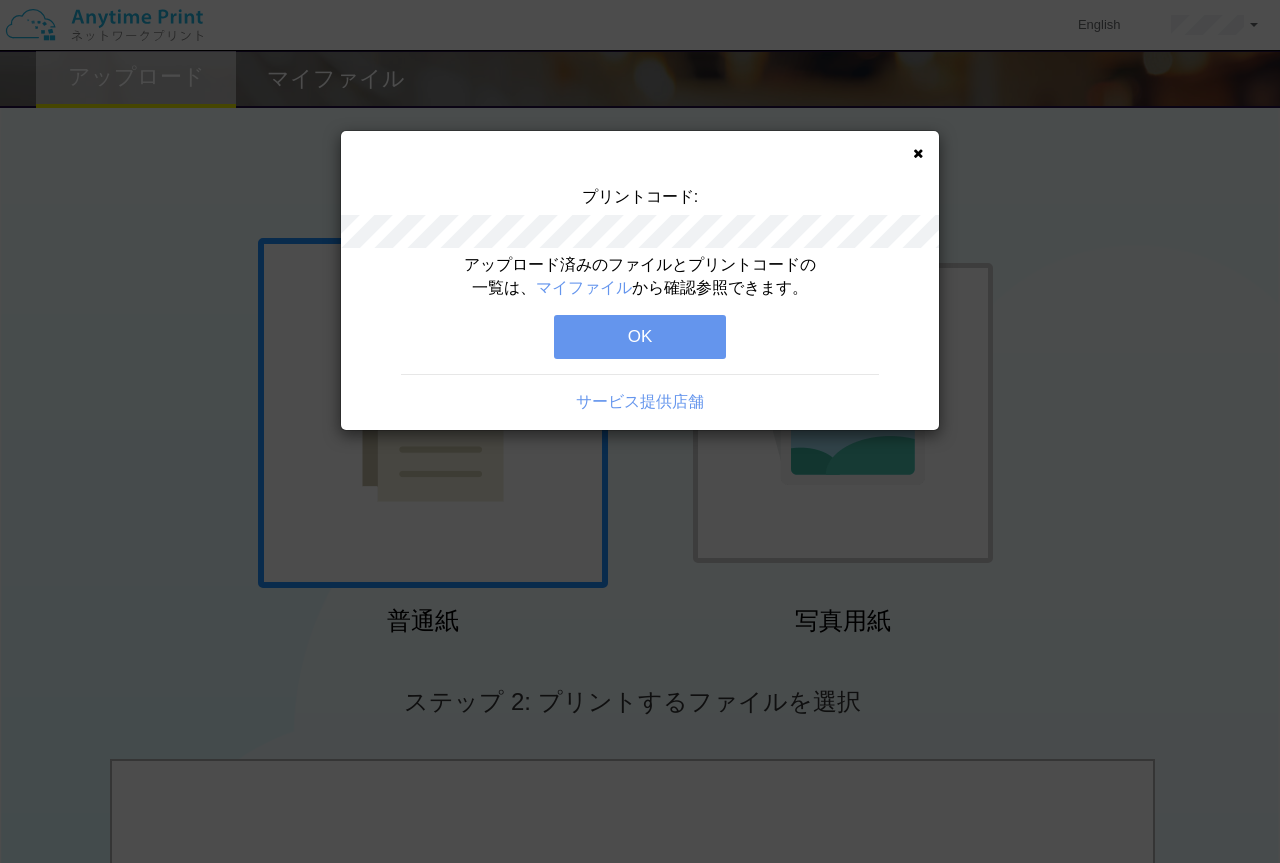click on "OK" at bounding box center (640, 337) 